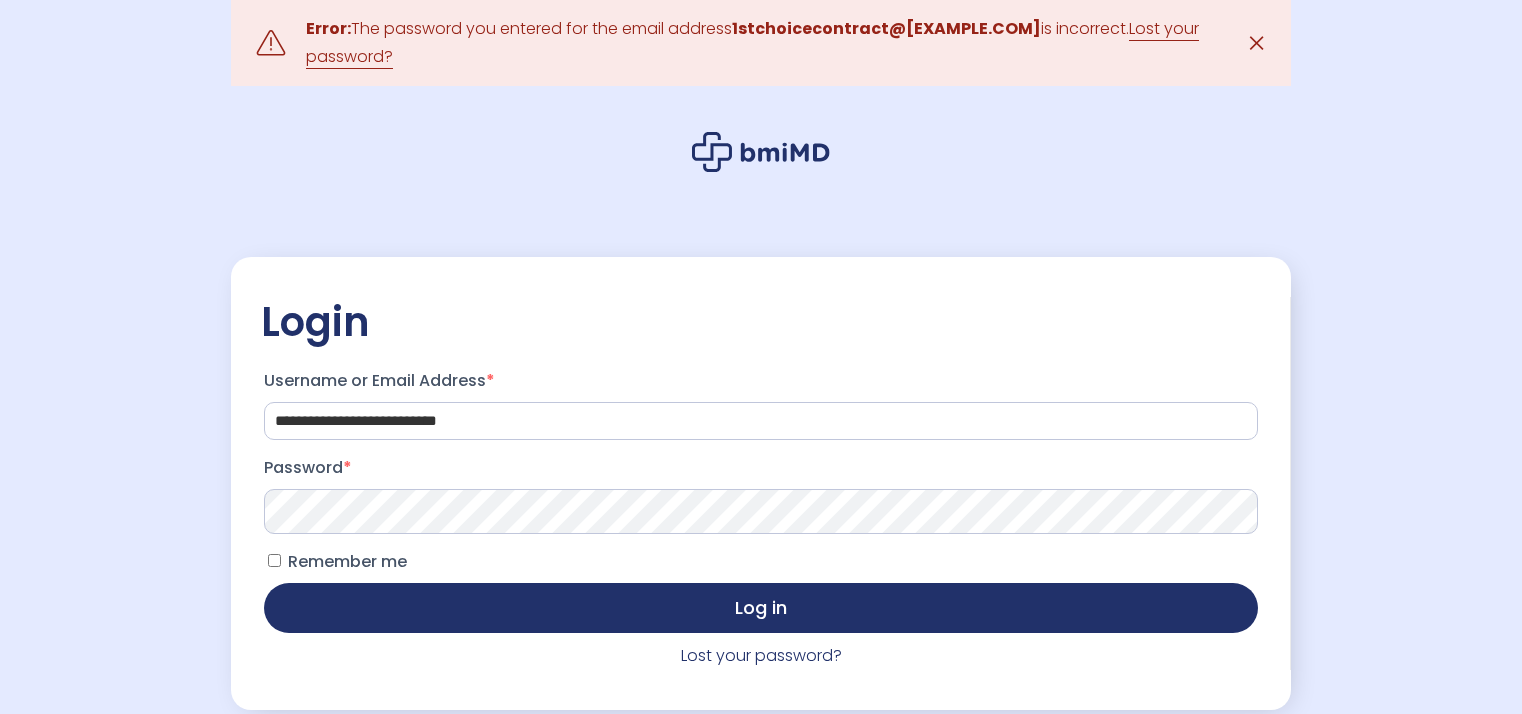 scroll, scrollTop: 0, scrollLeft: 0, axis: both 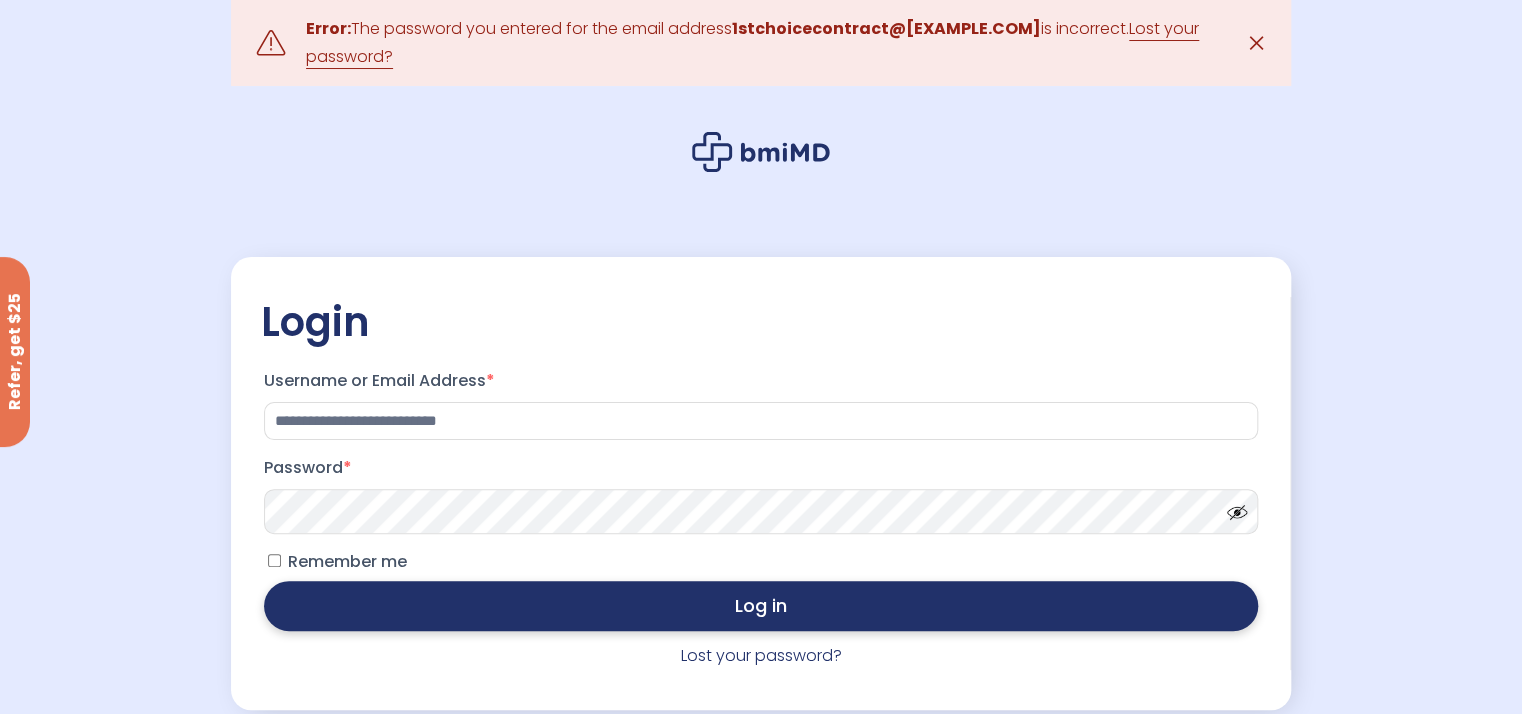 click on "Log in" at bounding box center (761, 606) 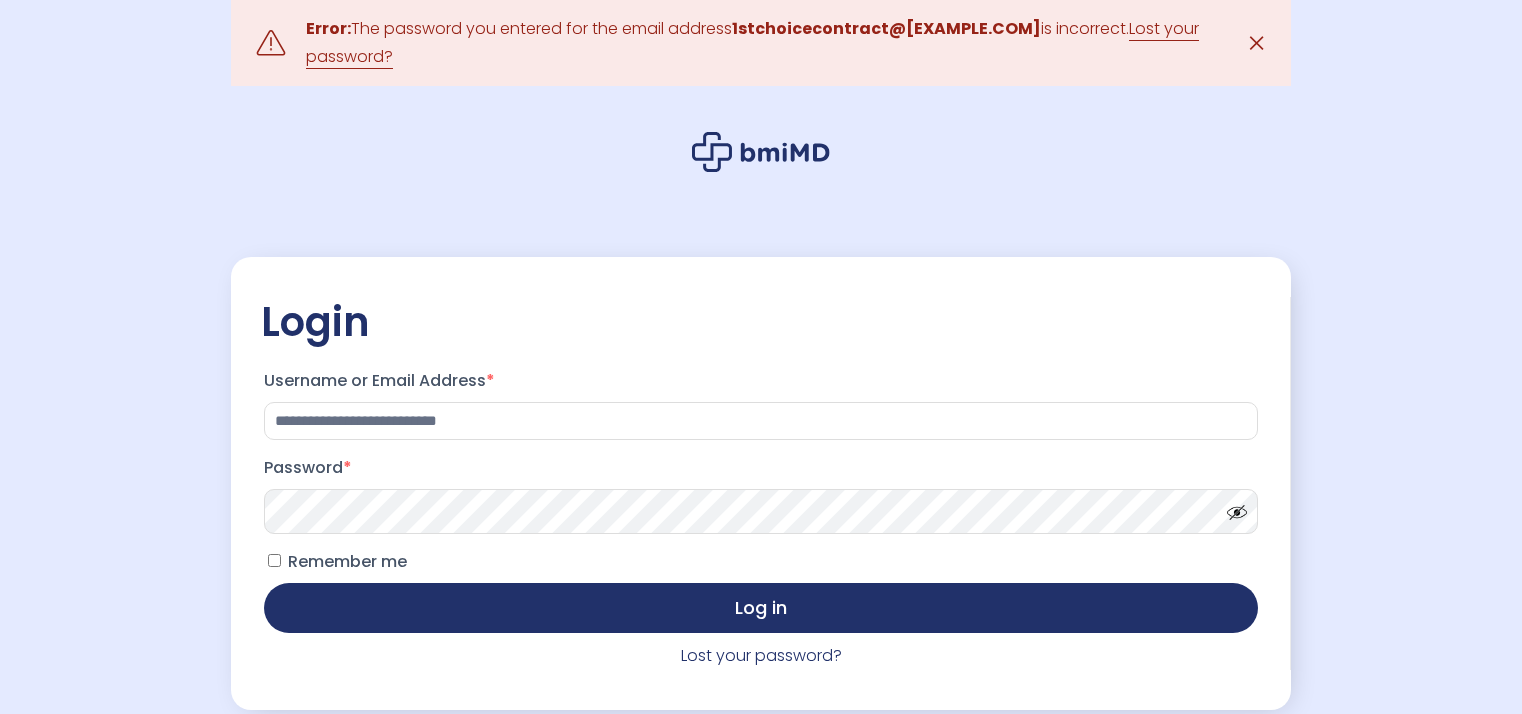 scroll, scrollTop: 0, scrollLeft: 0, axis: both 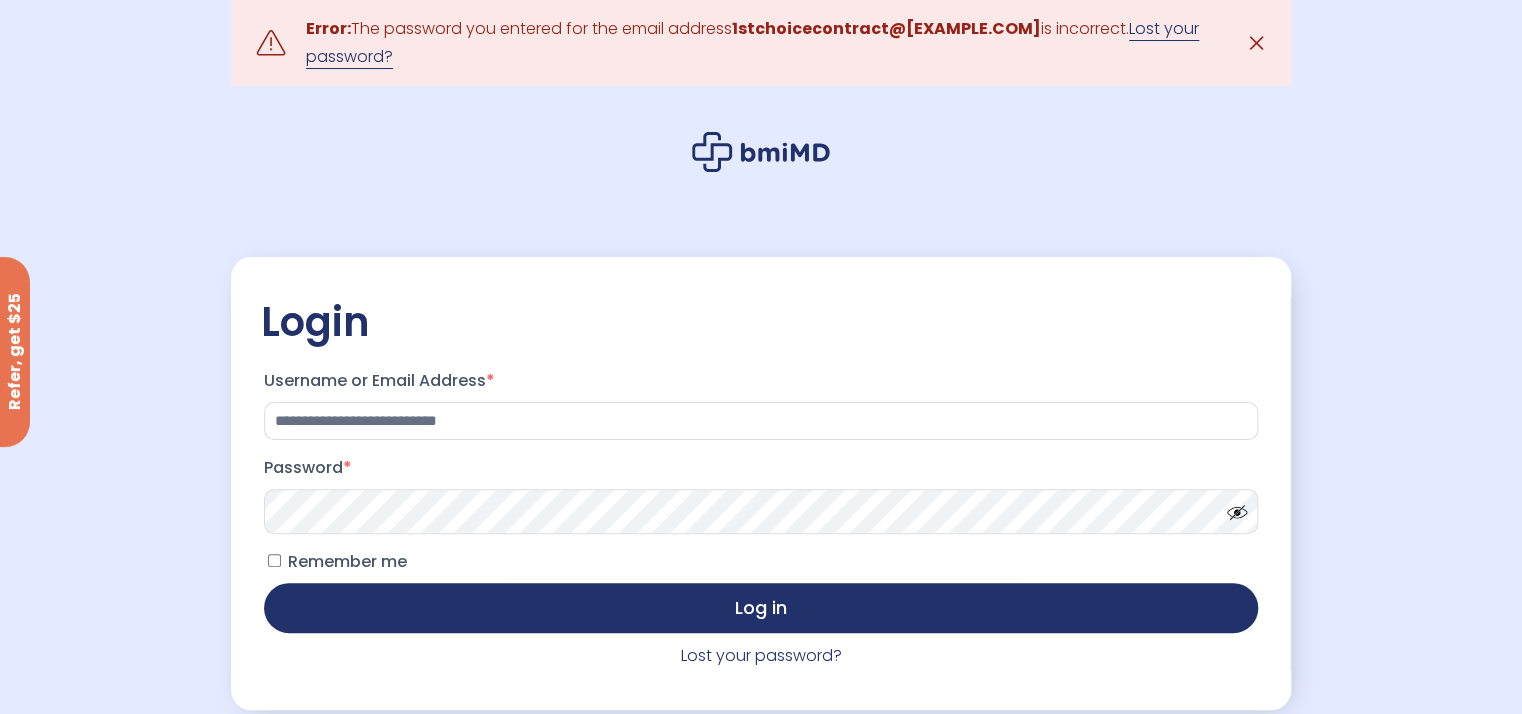 click on "Lost your password?" at bounding box center [752, 43] 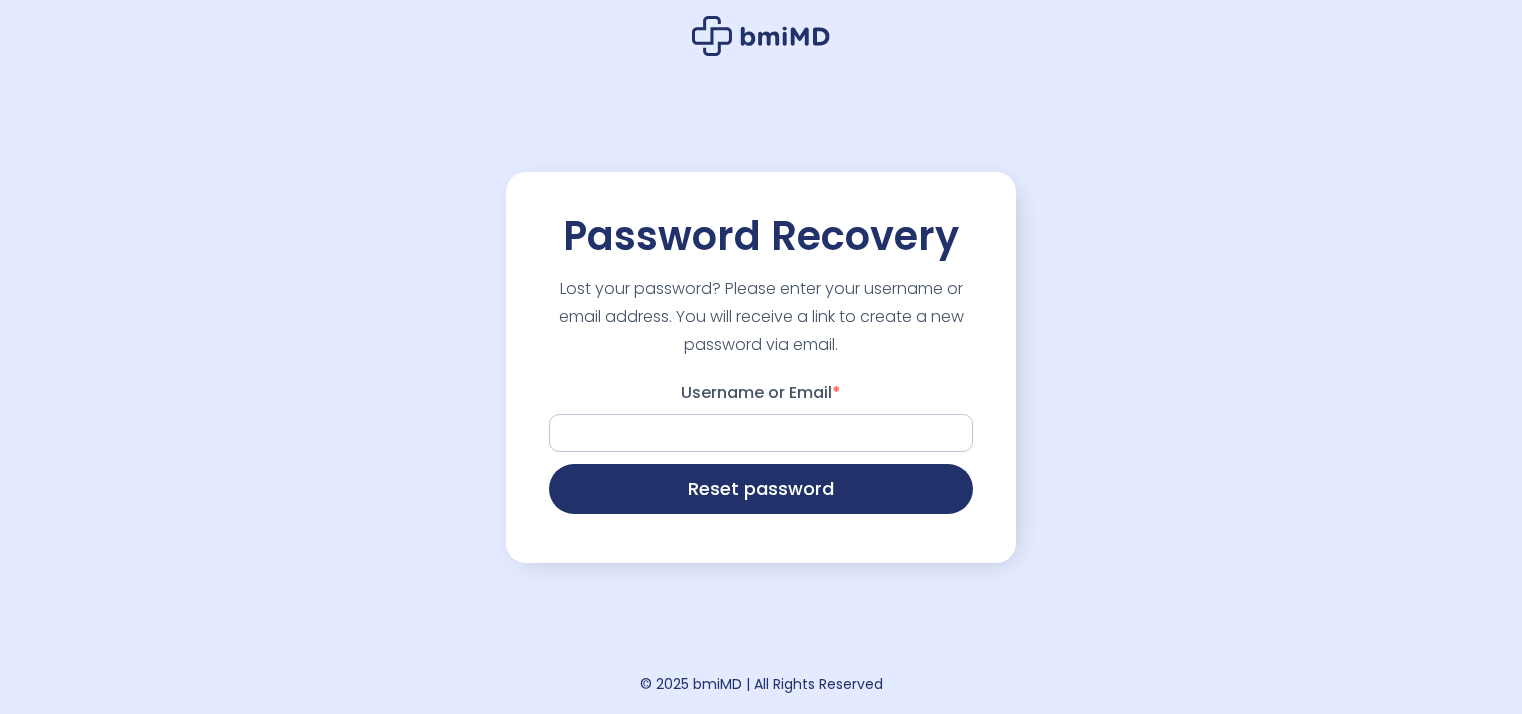 scroll, scrollTop: 0, scrollLeft: 0, axis: both 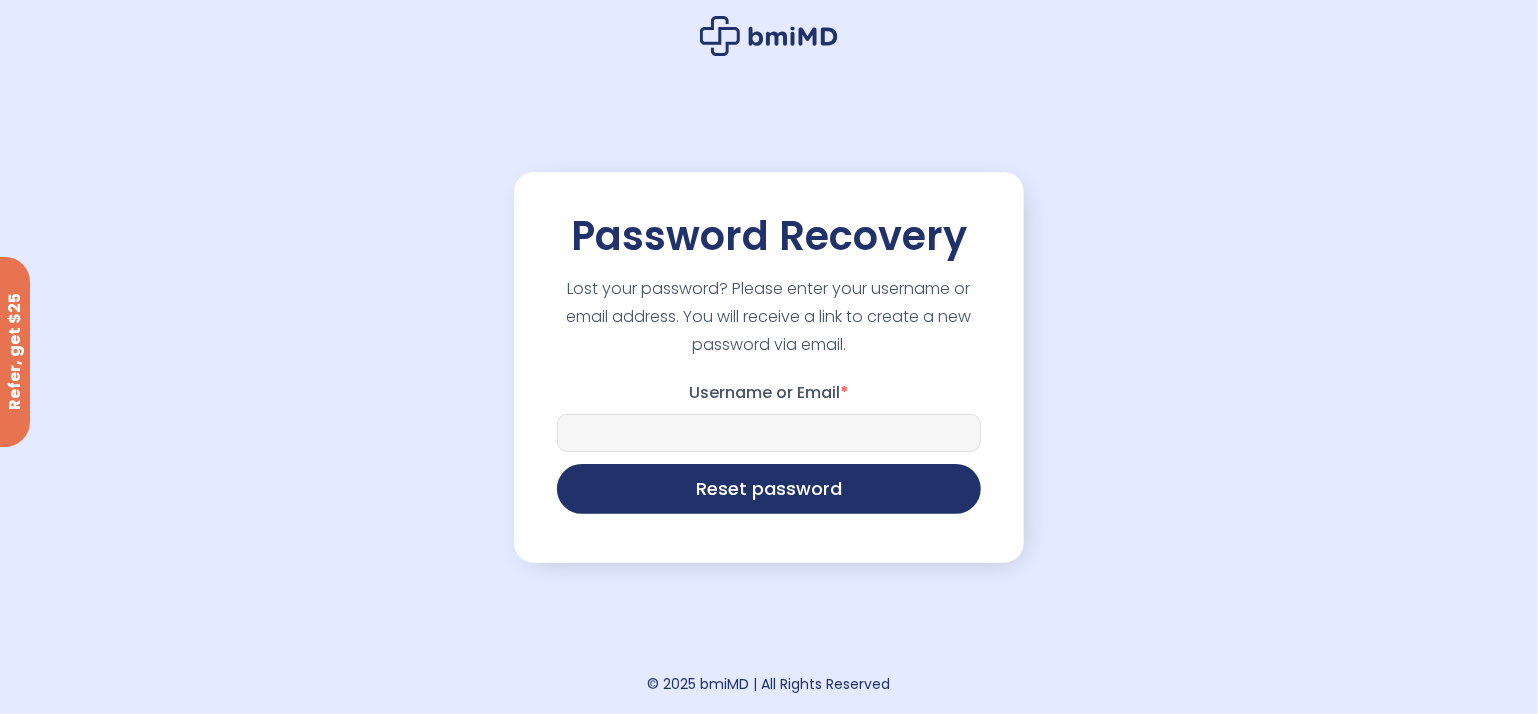 click on "Username or Email  *" at bounding box center [769, 433] 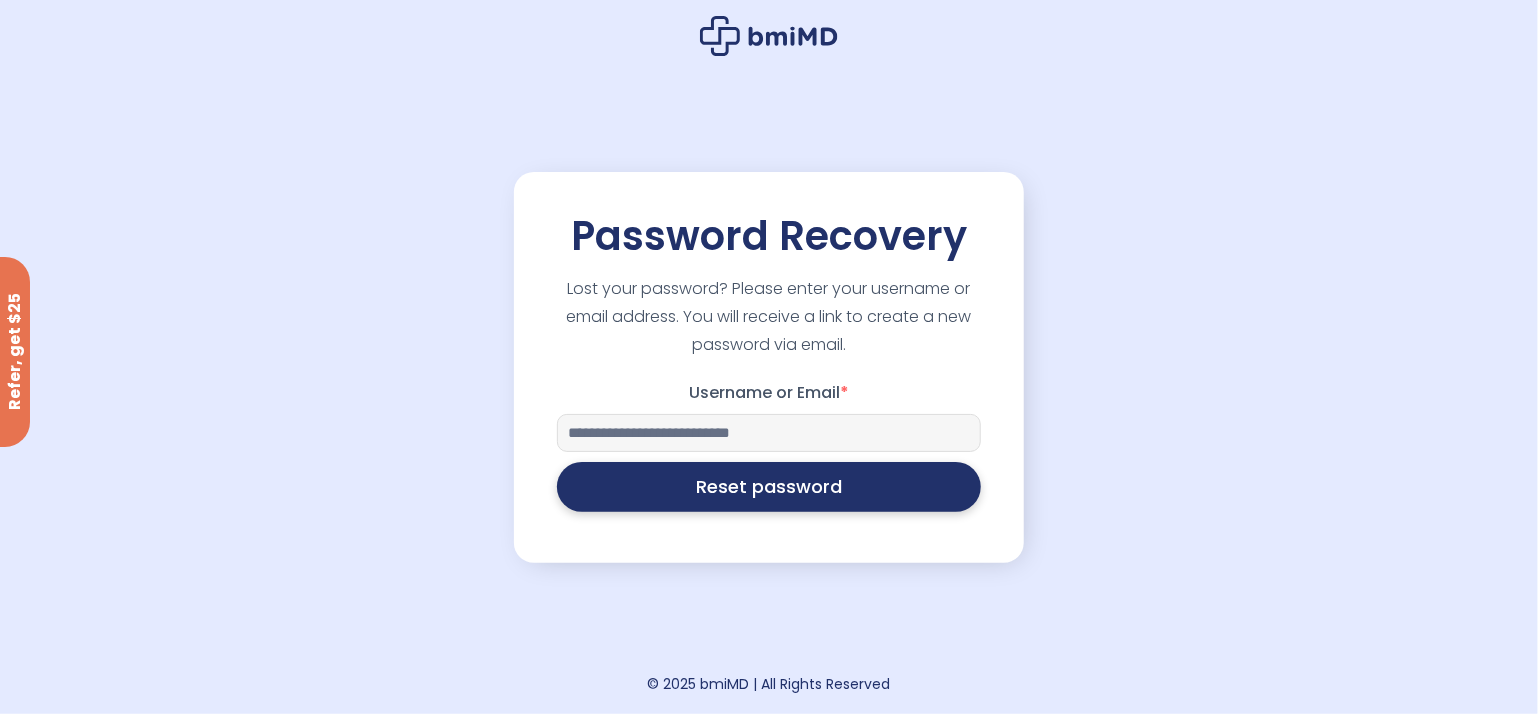 type on "**********" 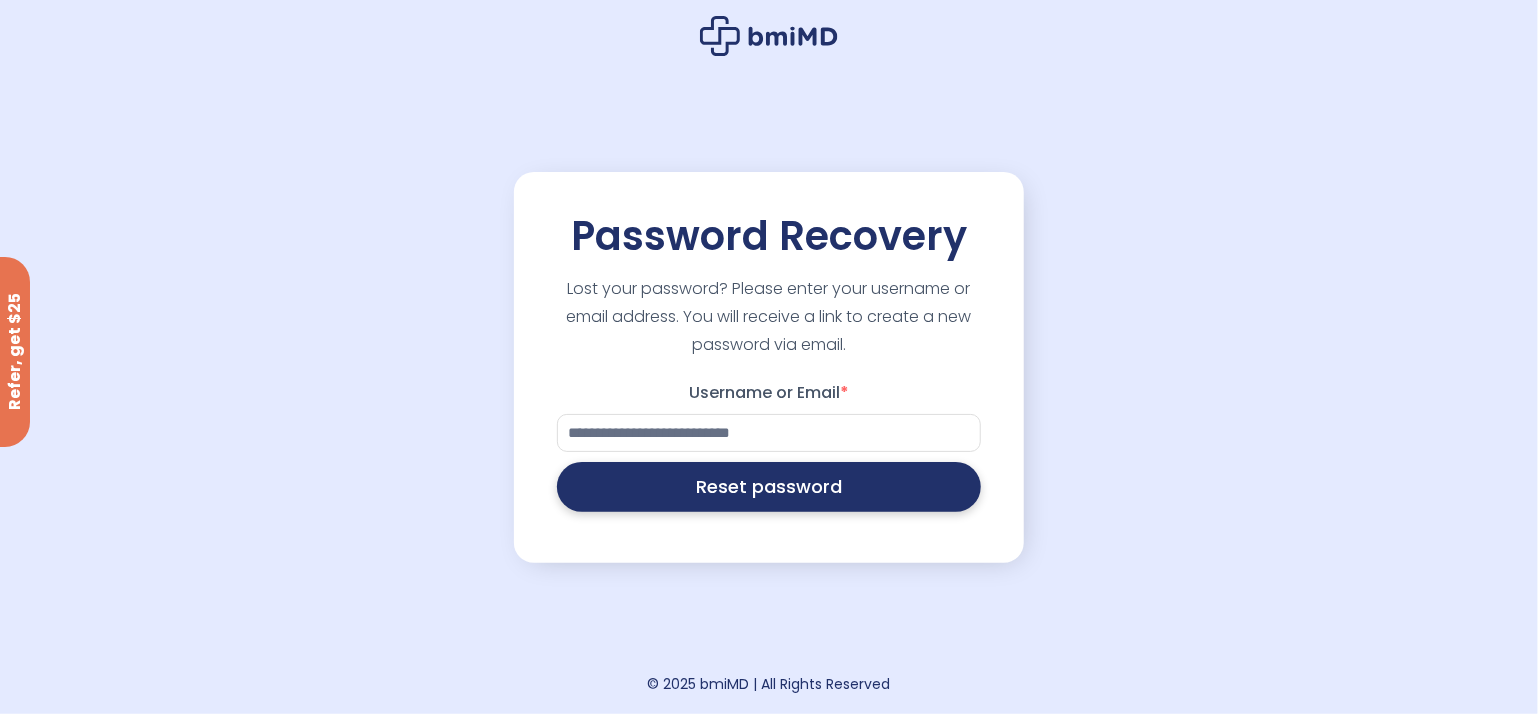click on "Reset password" at bounding box center (769, 487) 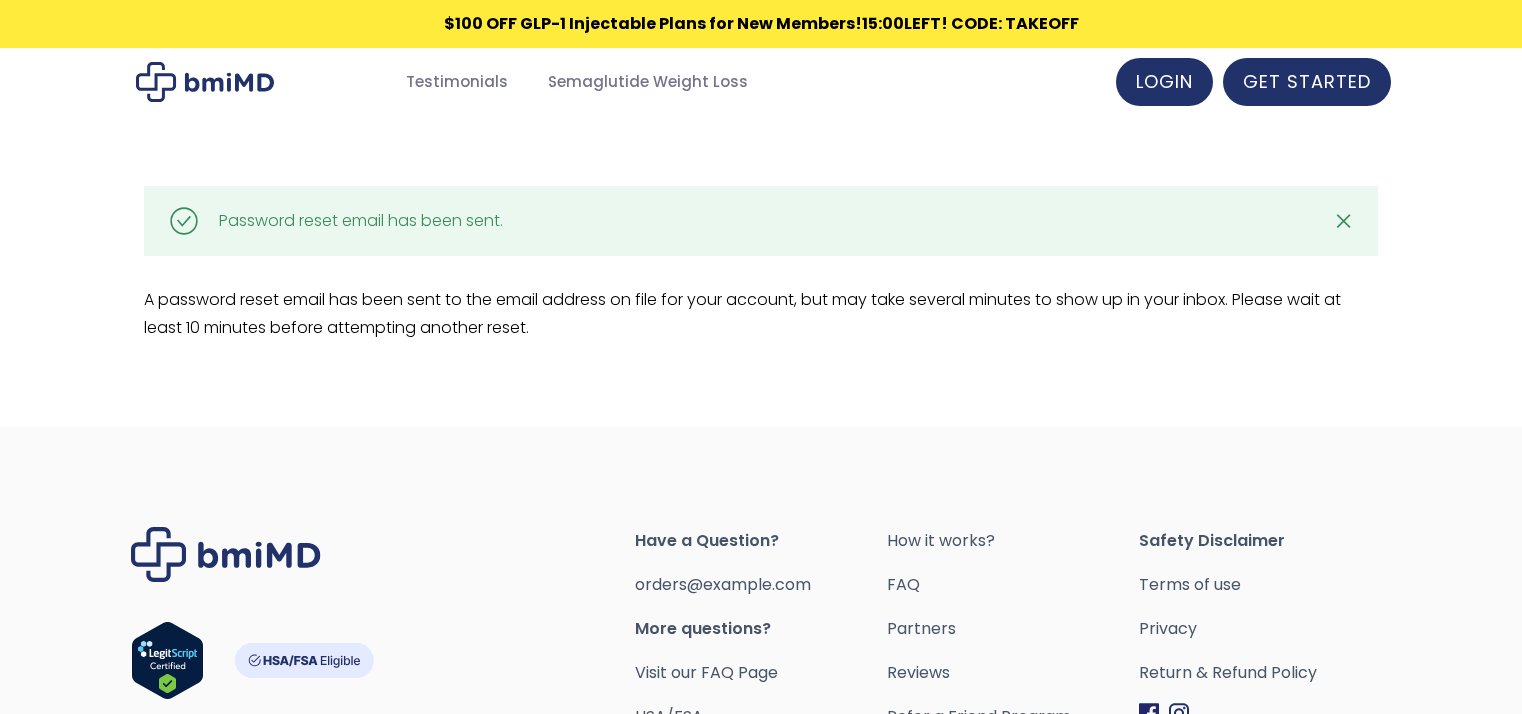 scroll, scrollTop: 0, scrollLeft: 0, axis: both 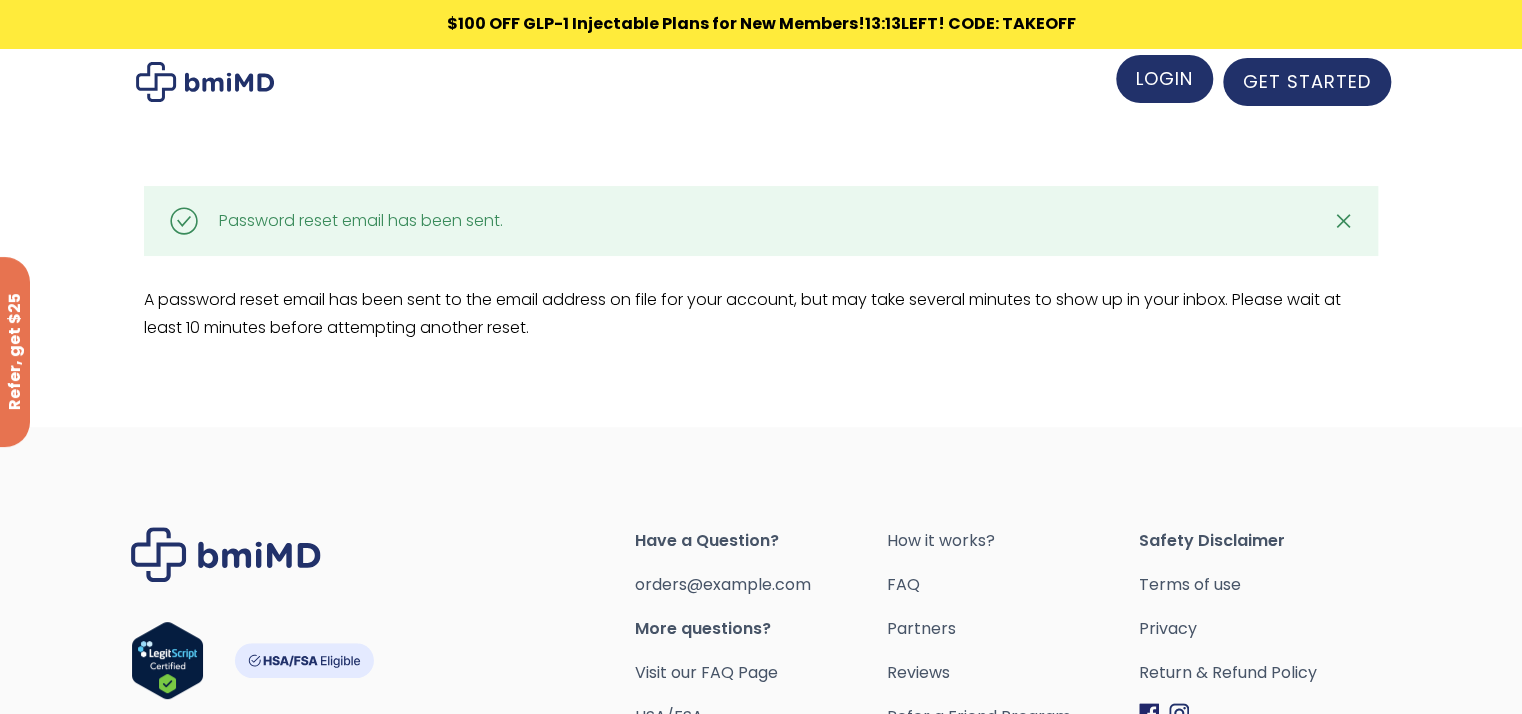 click on "LOGIN" at bounding box center [1164, 78] 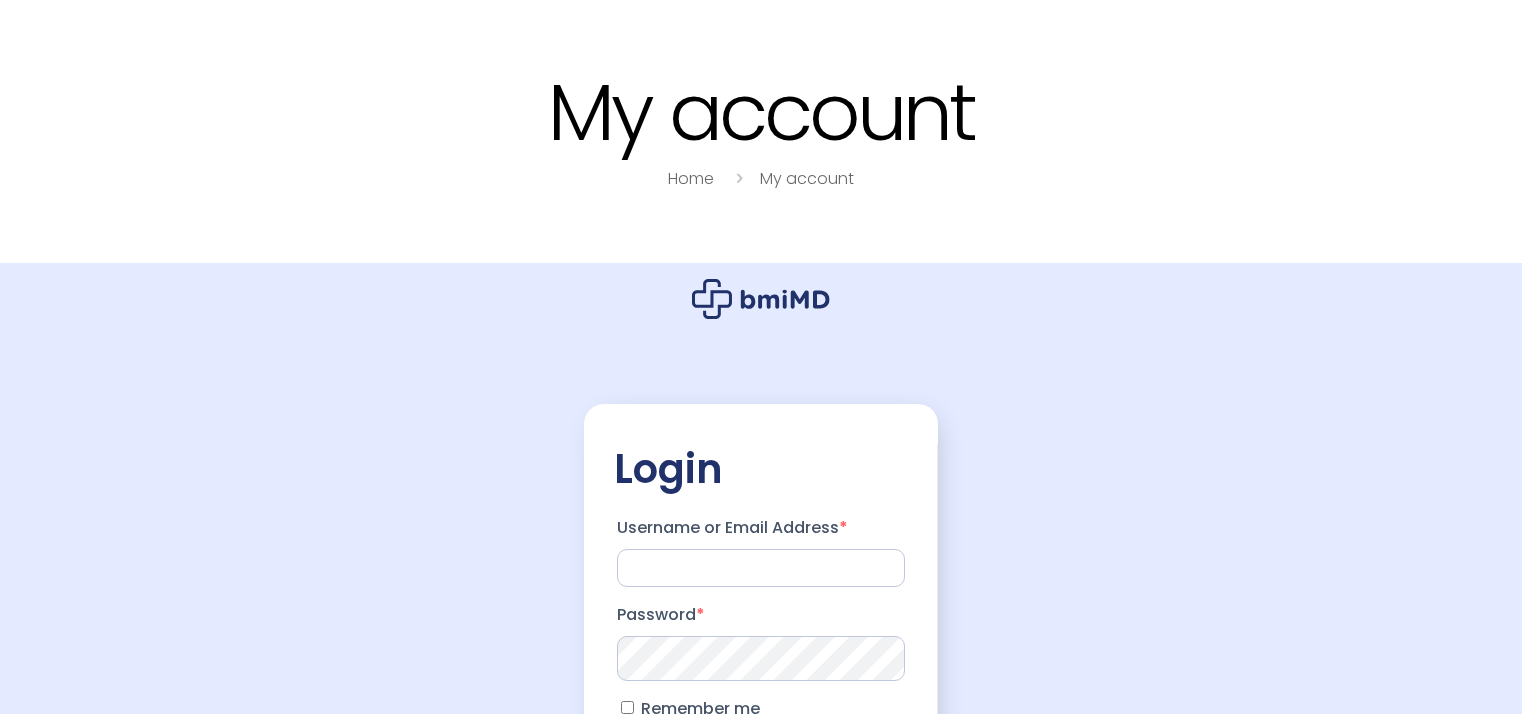scroll, scrollTop: 0, scrollLeft: 0, axis: both 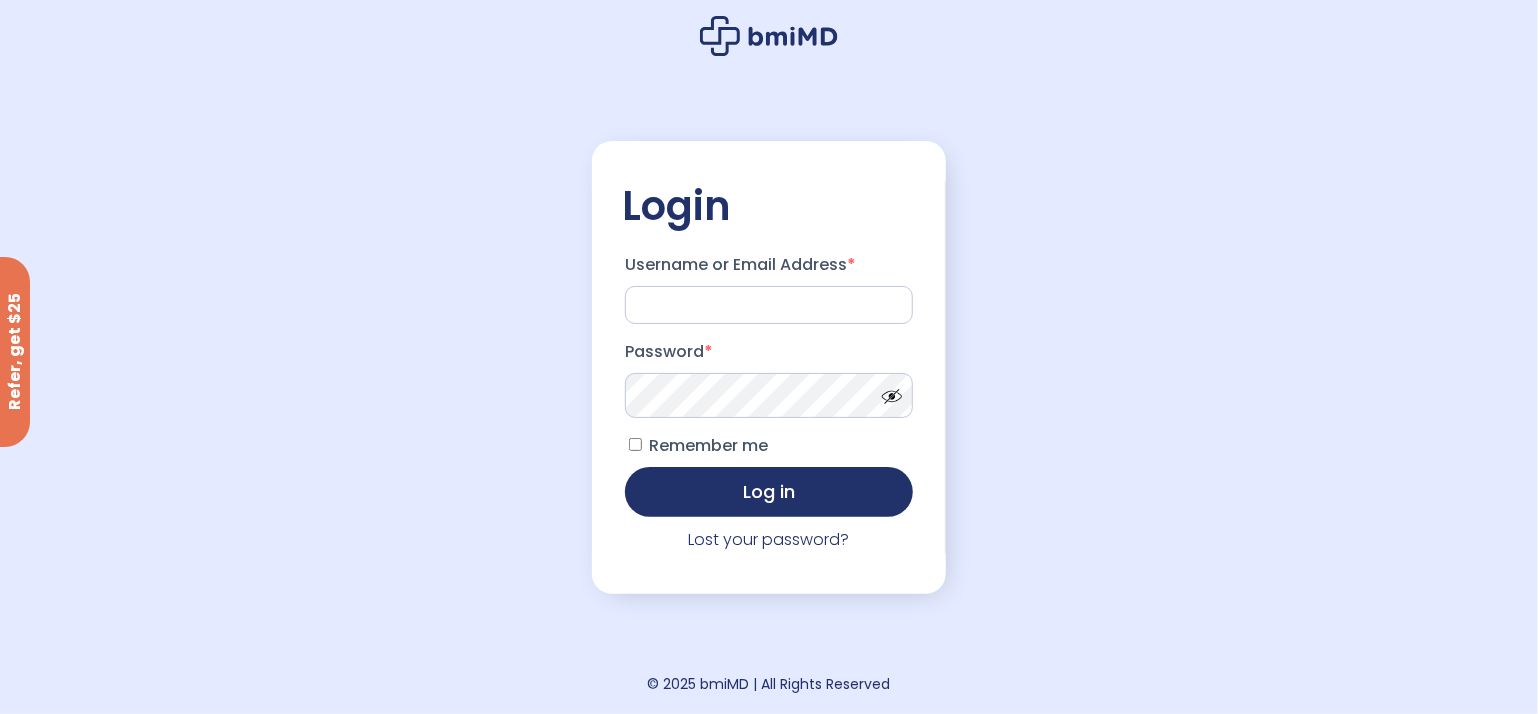click at bounding box center [887, 391] 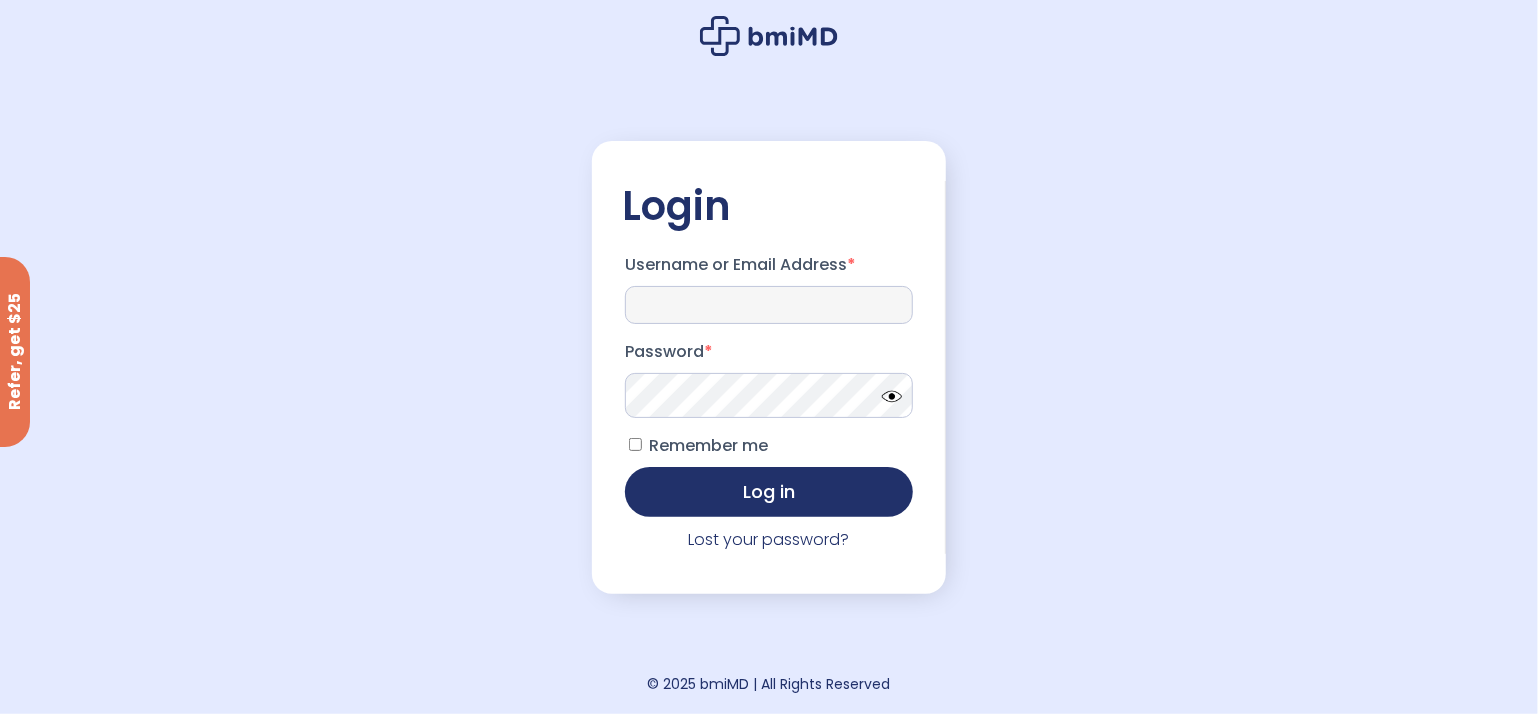click on "Username or Email Address  *" at bounding box center [769, 305] 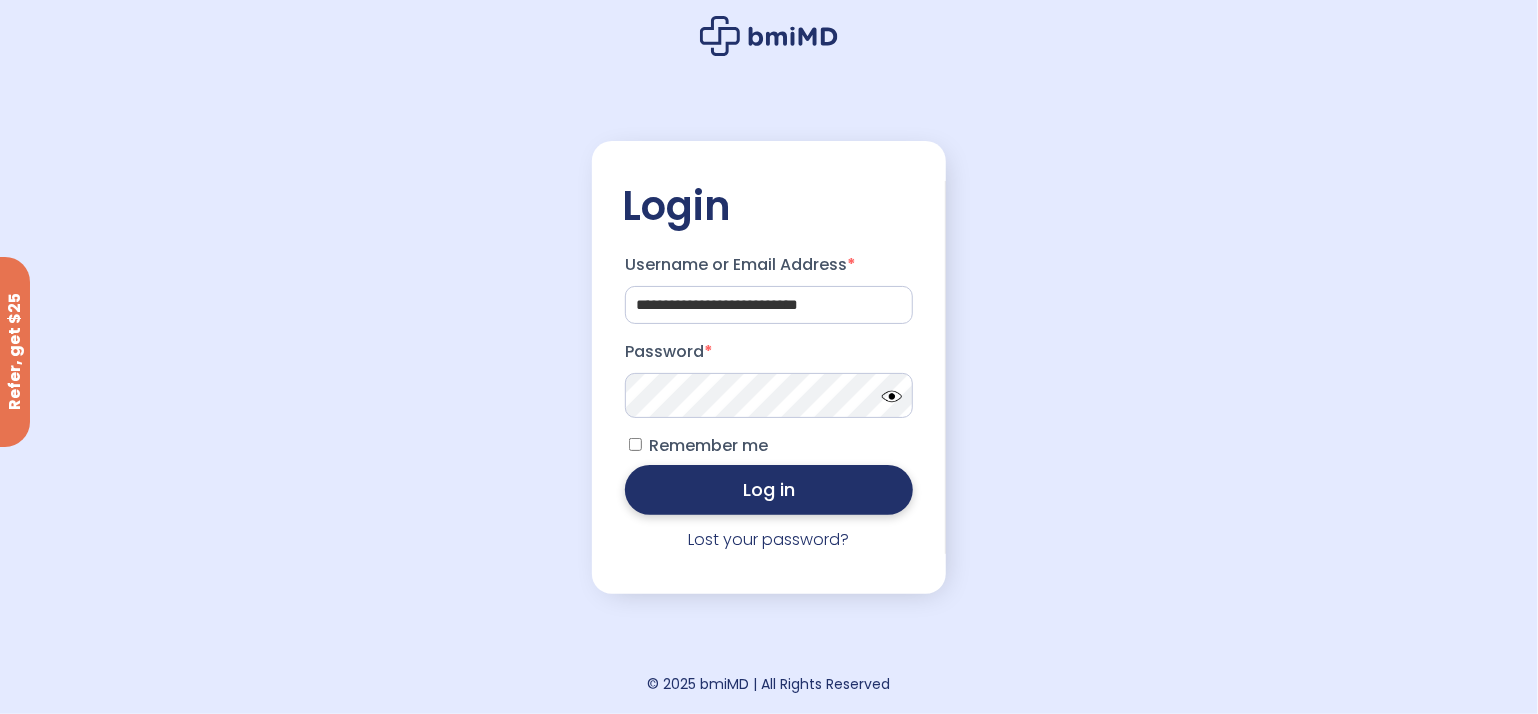 click on "Log in" at bounding box center [769, 490] 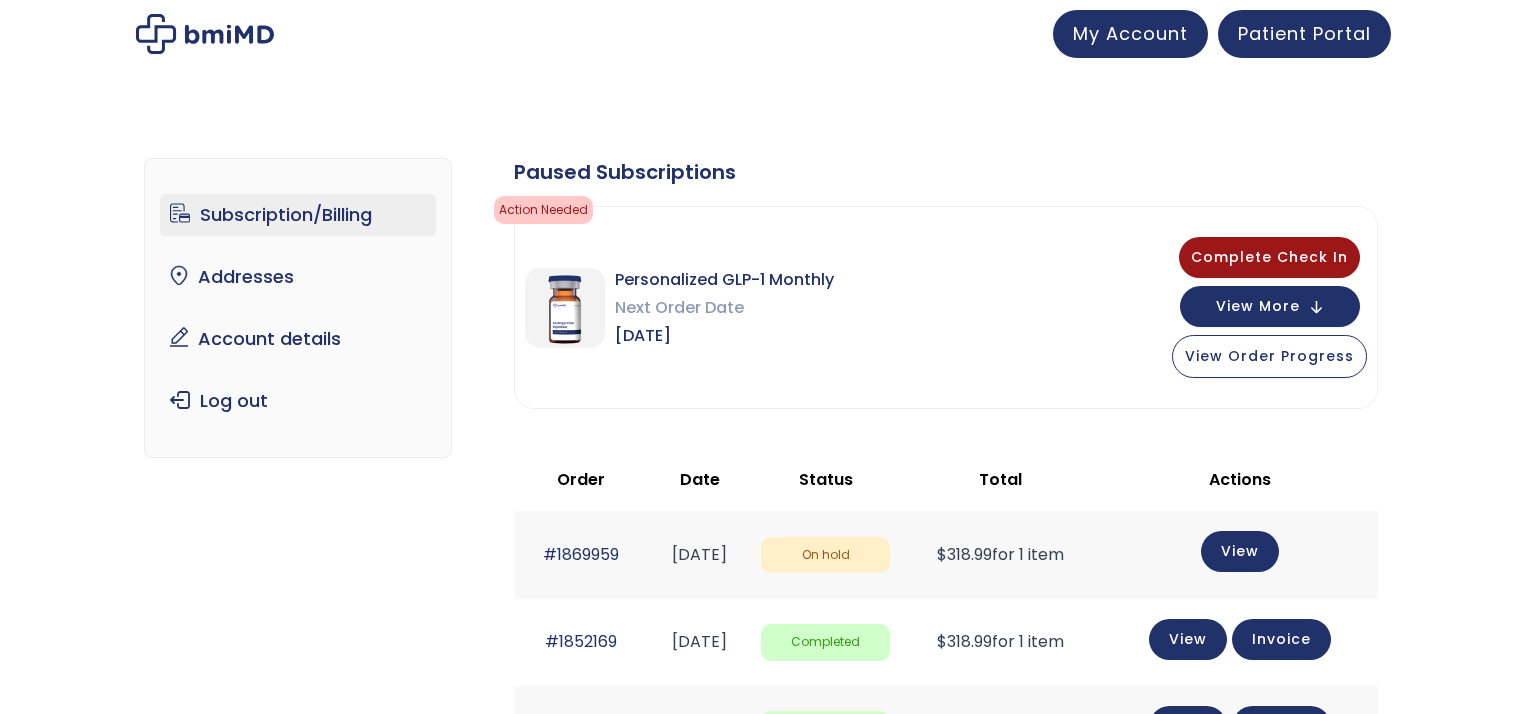 scroll, scrollTop: 0, scrollLeft: 0, axis: both 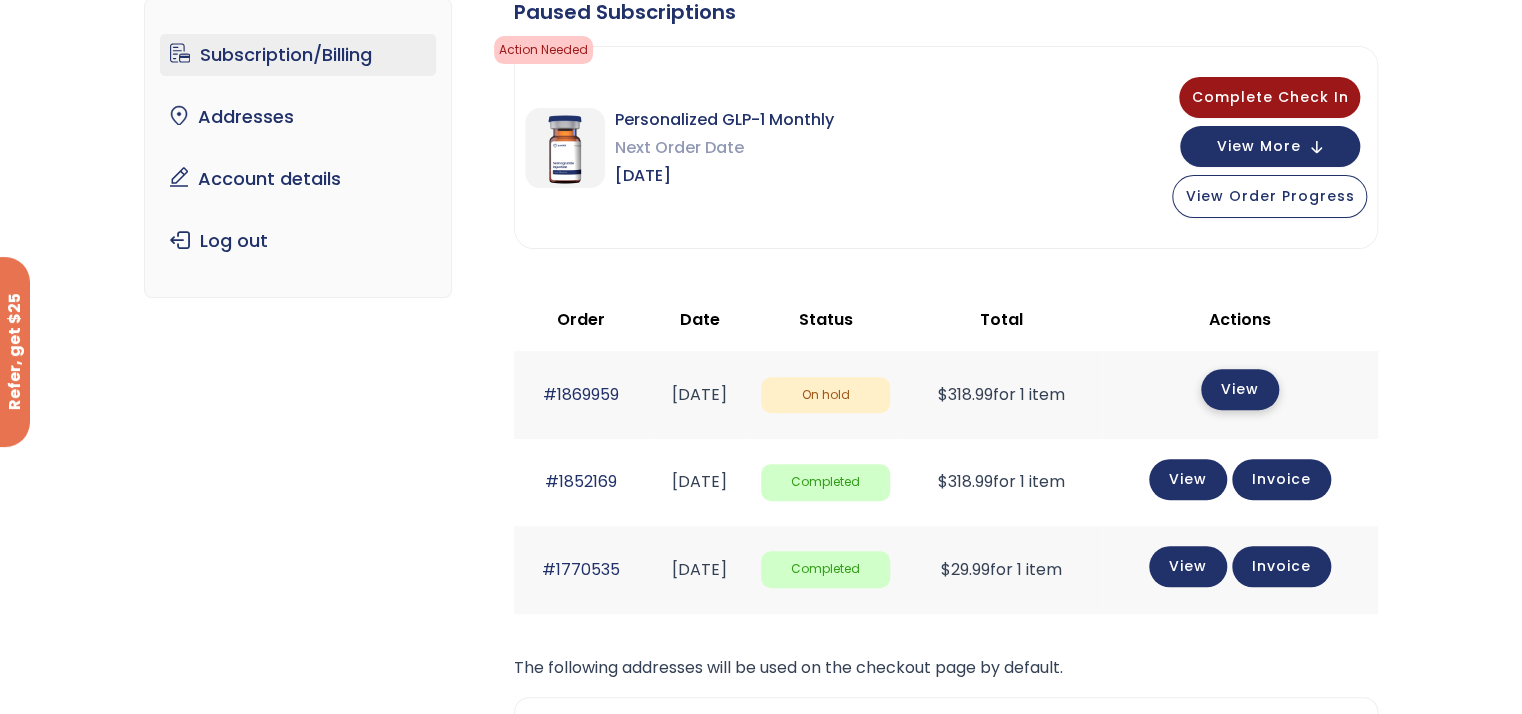 click on "View" at bounding box center (1240, 389) 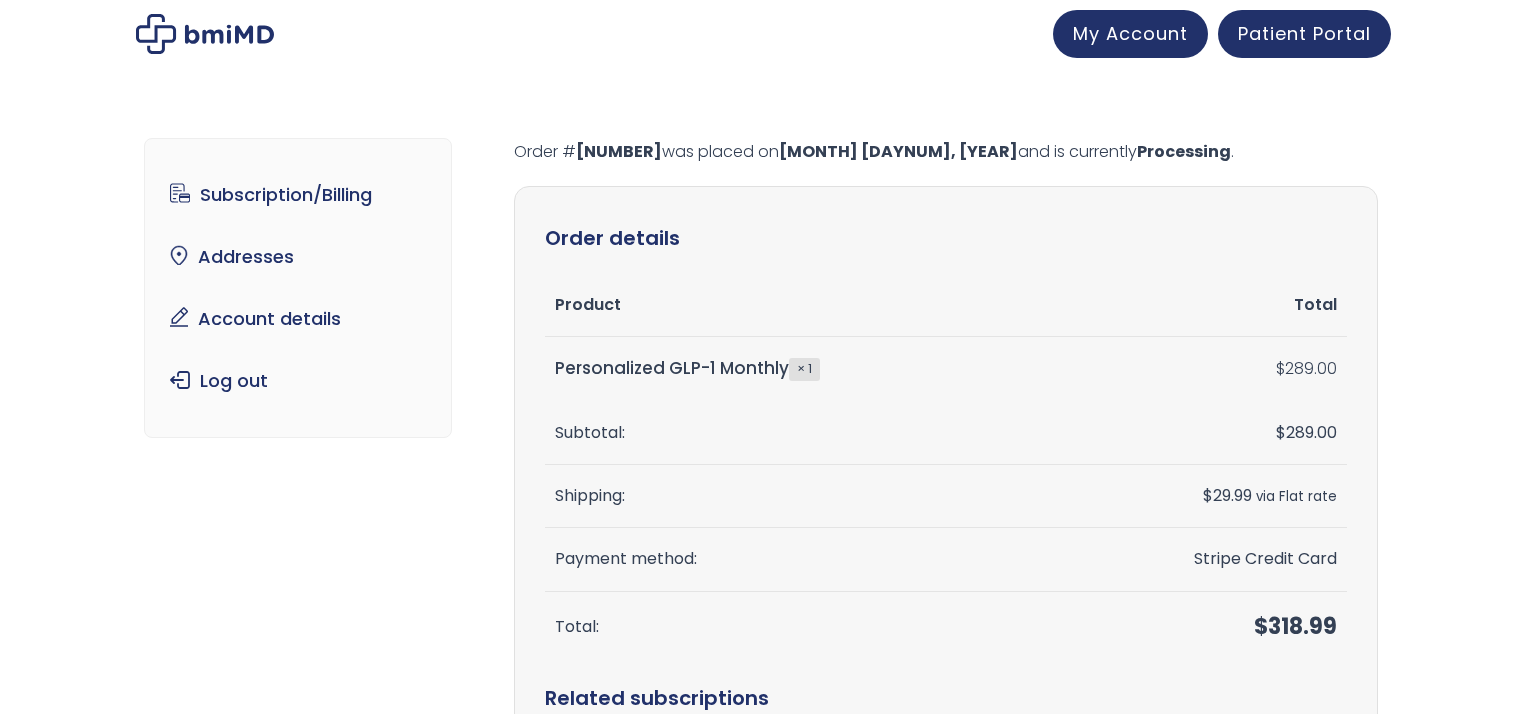 scroll, scrollTop: 0, scrollLeft: 0, axis: both 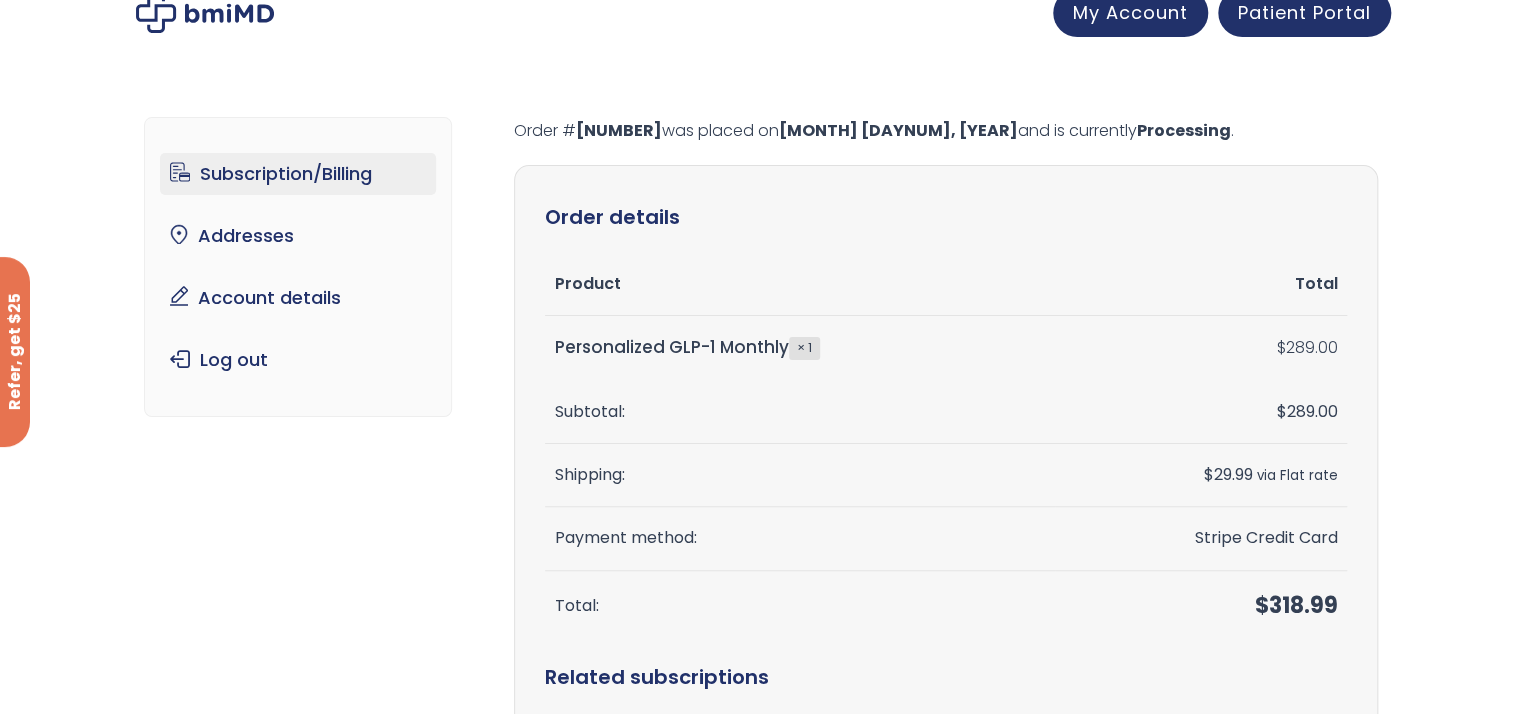 click on "Subscription/Billing" at bounding box center [298, 174] 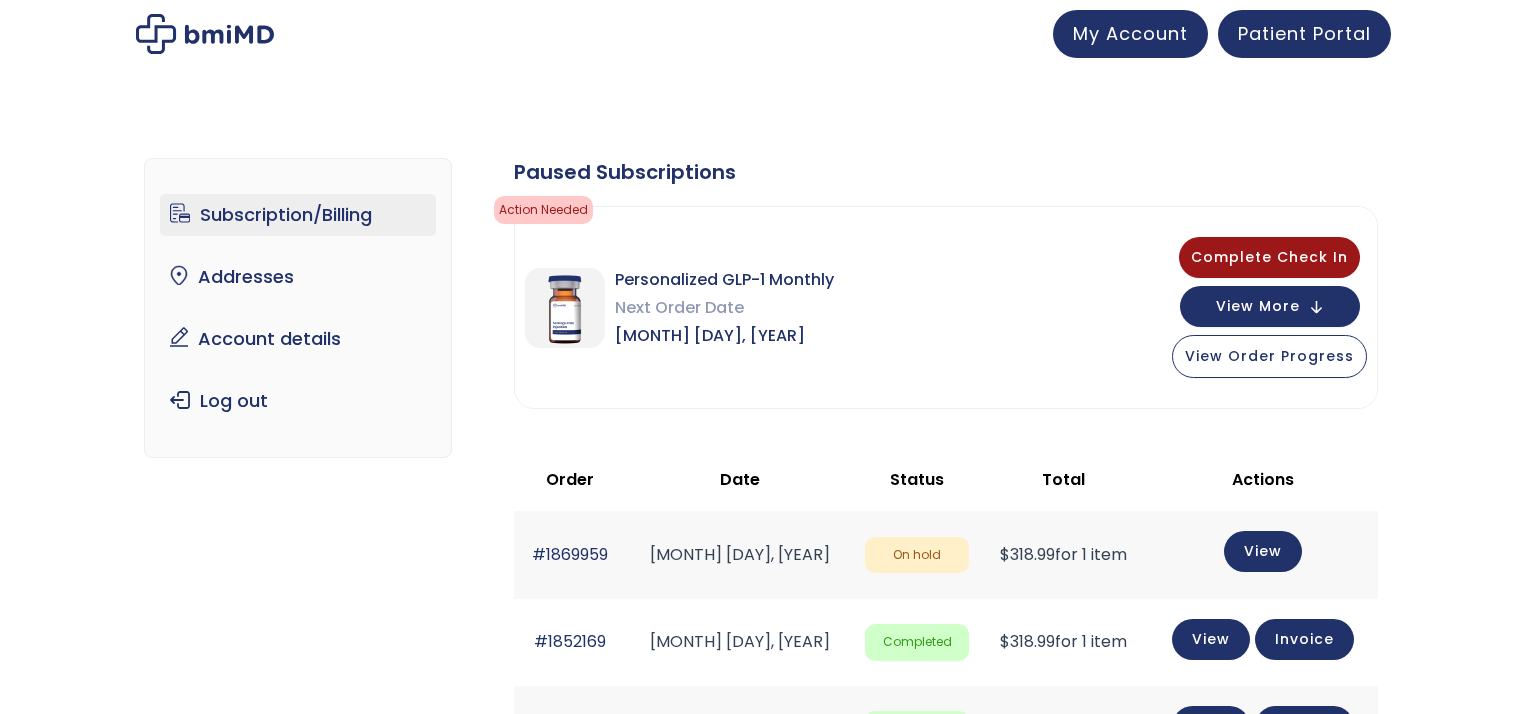 scroll, scrollTop: 0, scrollLeft: 0, axis: both 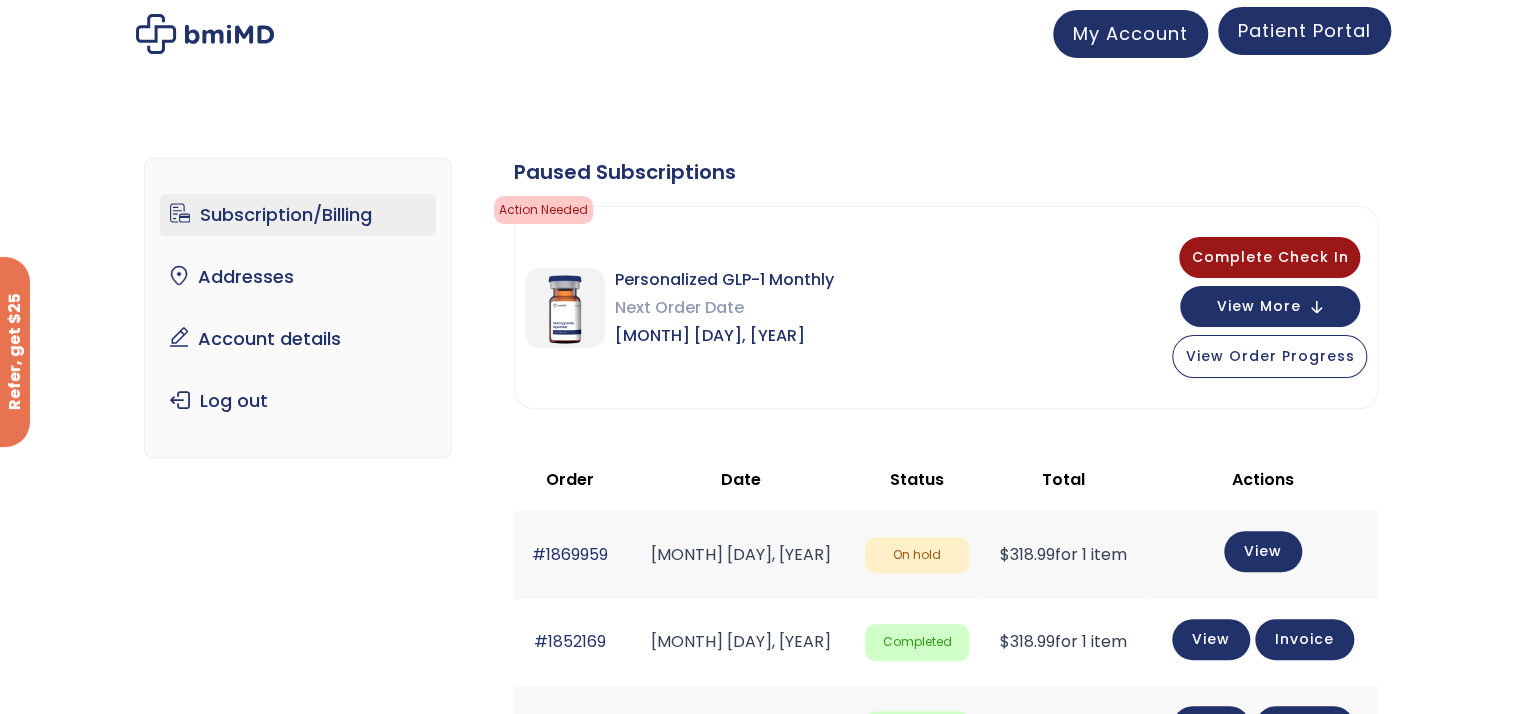 click on "Patient Portal" at bounding box center (1304, 30) 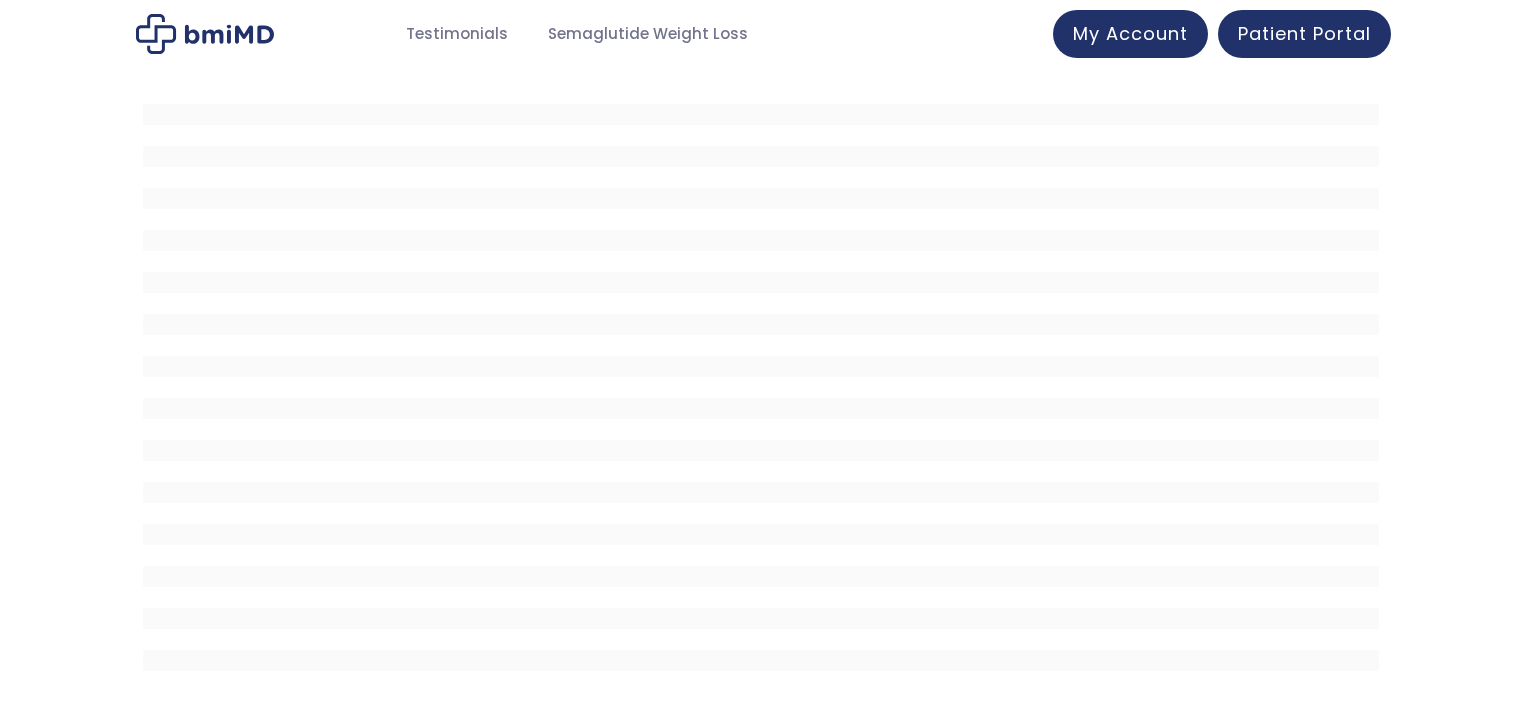 scroll, scrollTop: 0, scrollLeft: 0, axis: both 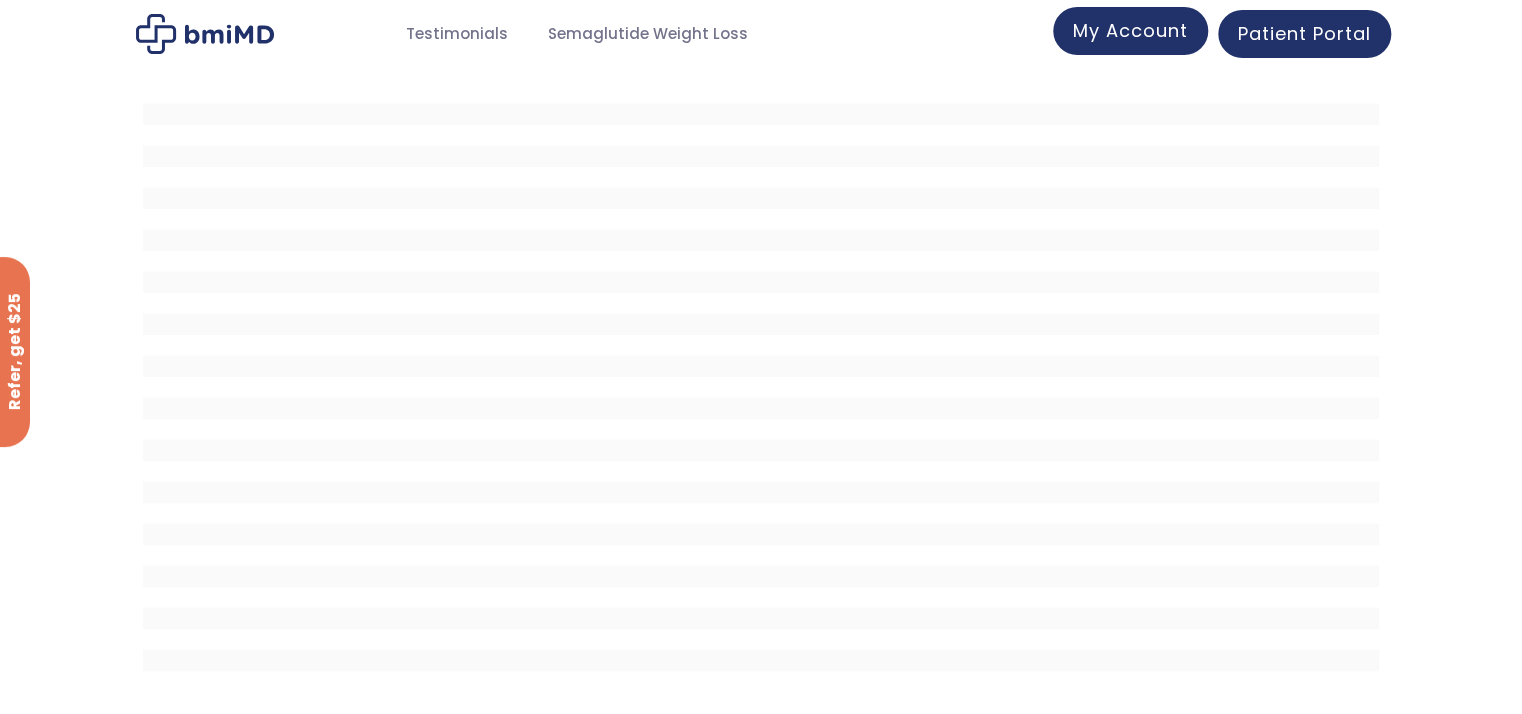 click on "My Account" at bounding box center [1130, 30] 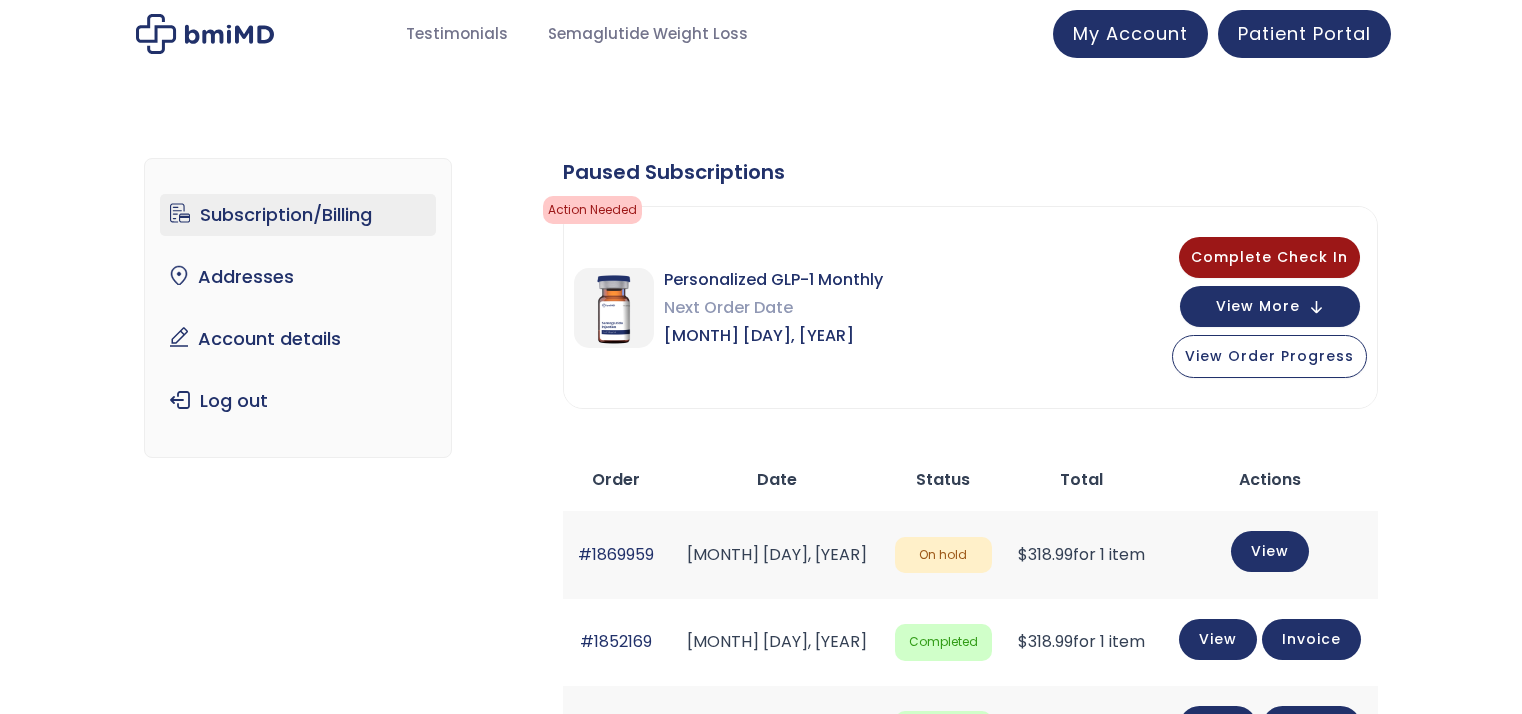 scroll, scrollTop: 0, scrollLeft: 0, axis: both 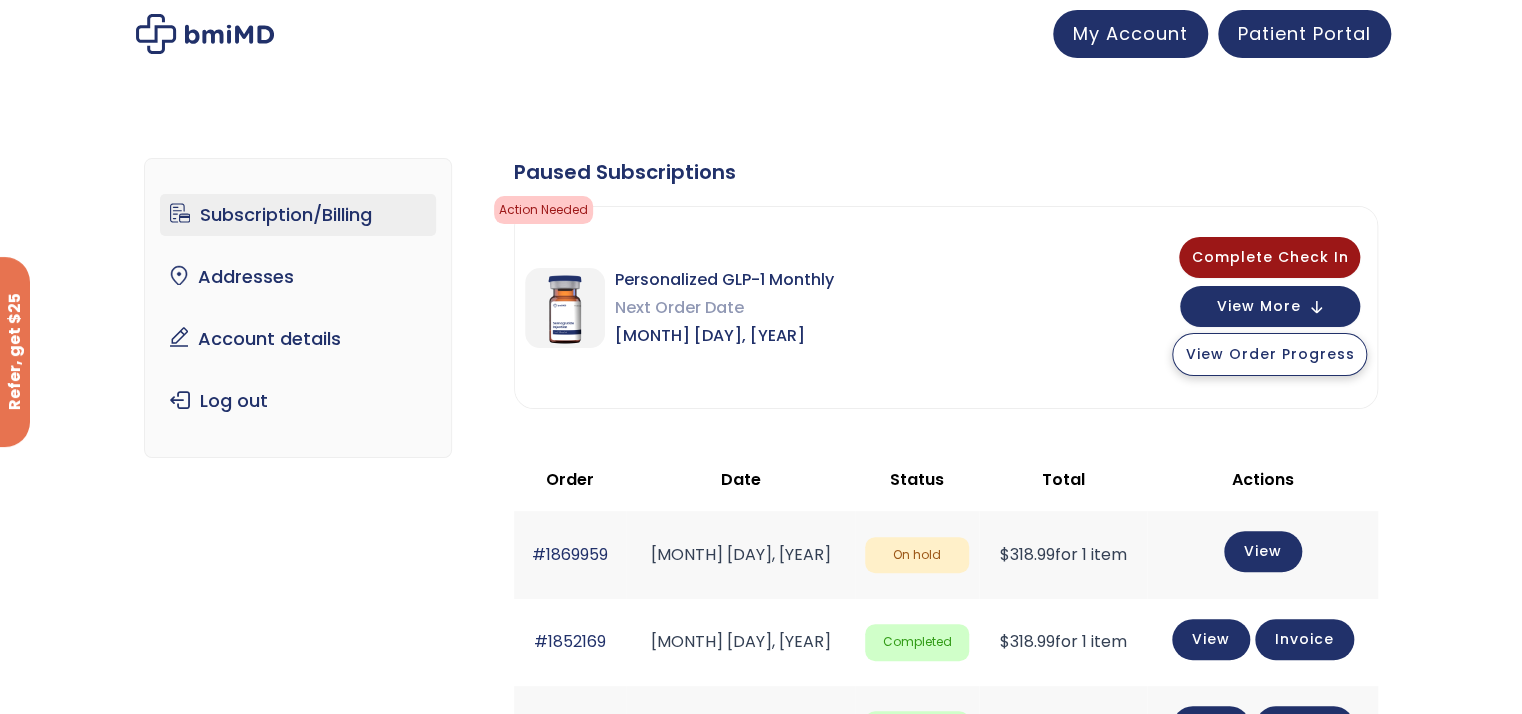 click on "View Order Progress" at bounding box center (1269, 354) 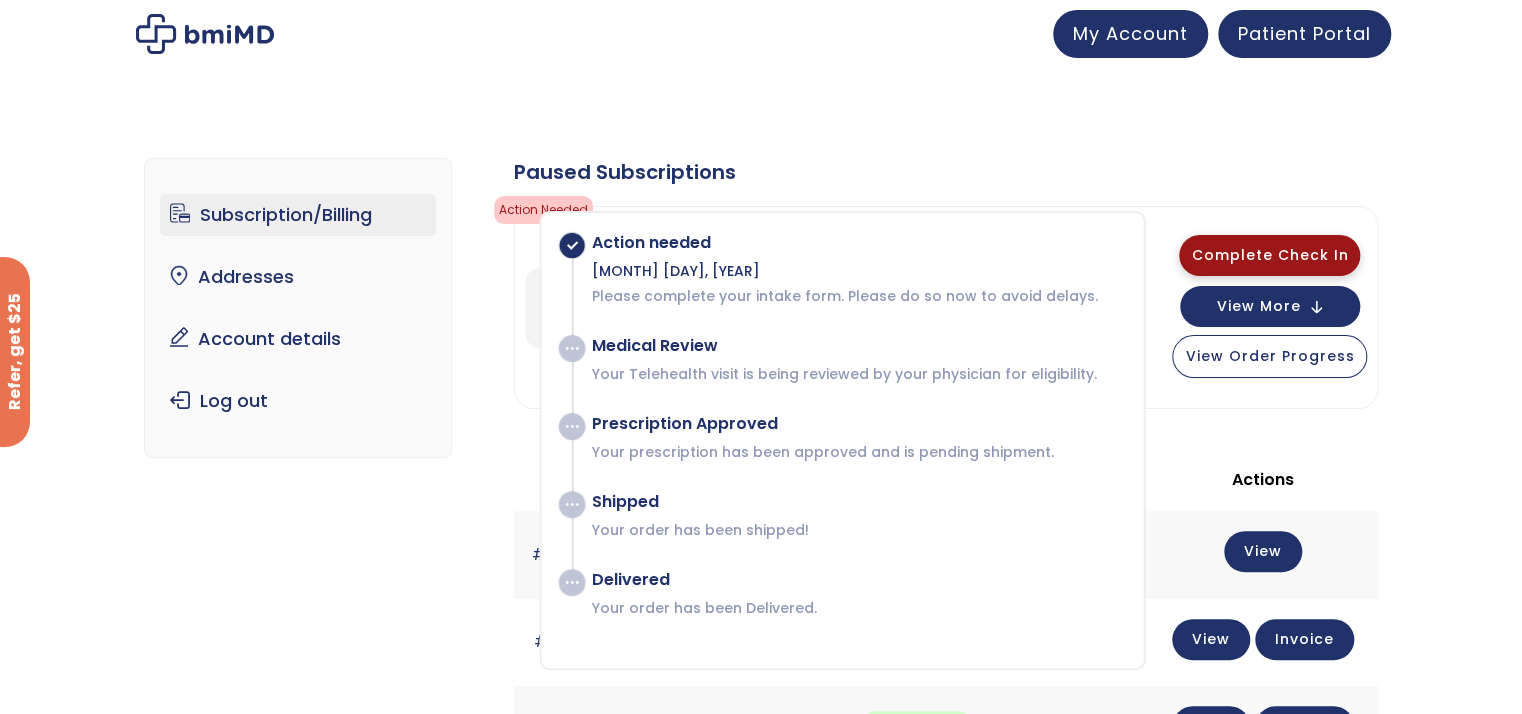 click on "Complete Check In" at bounding box center [1269, 255] 